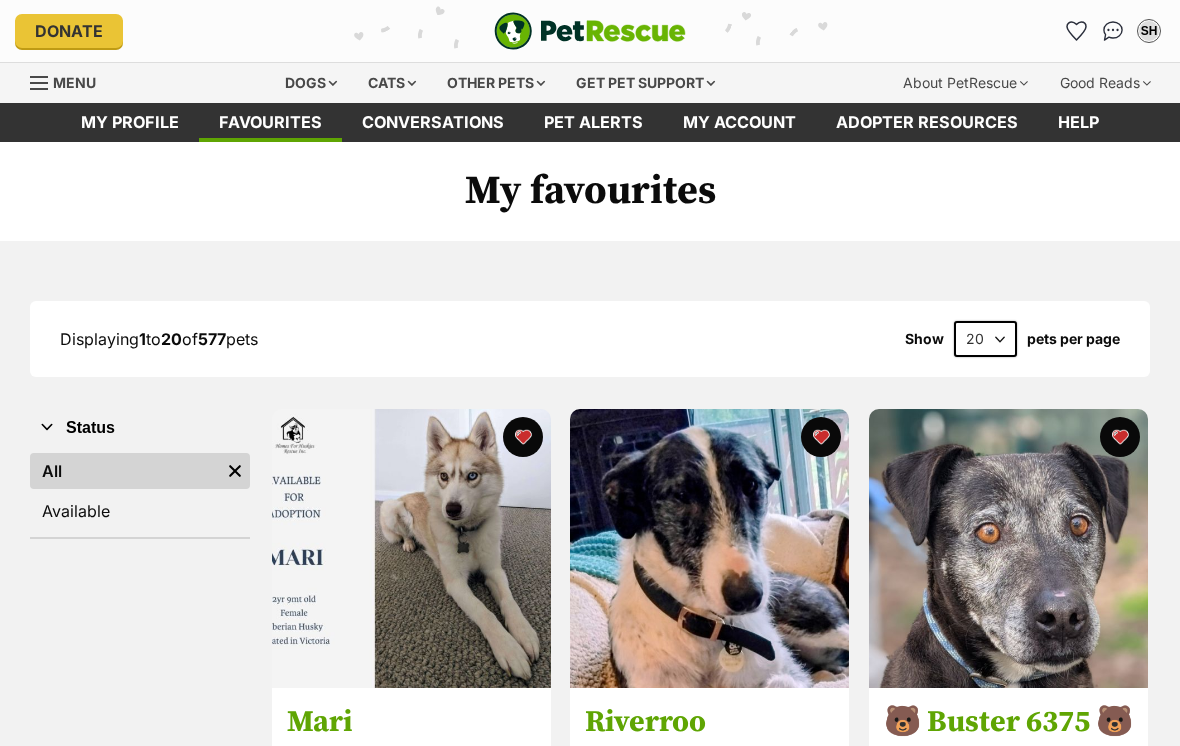 scroll, scrollTop: 0, scrollLeft: 0, axis: both 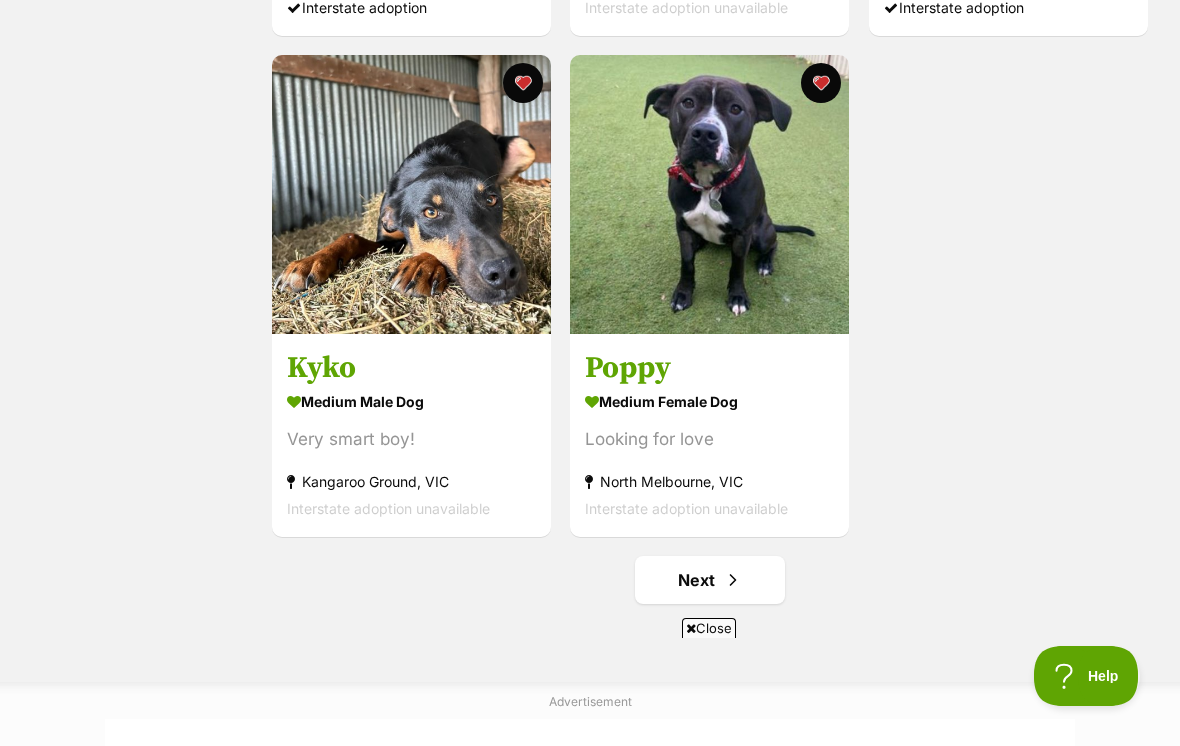click on "Next" at bounding box center (710, 580) 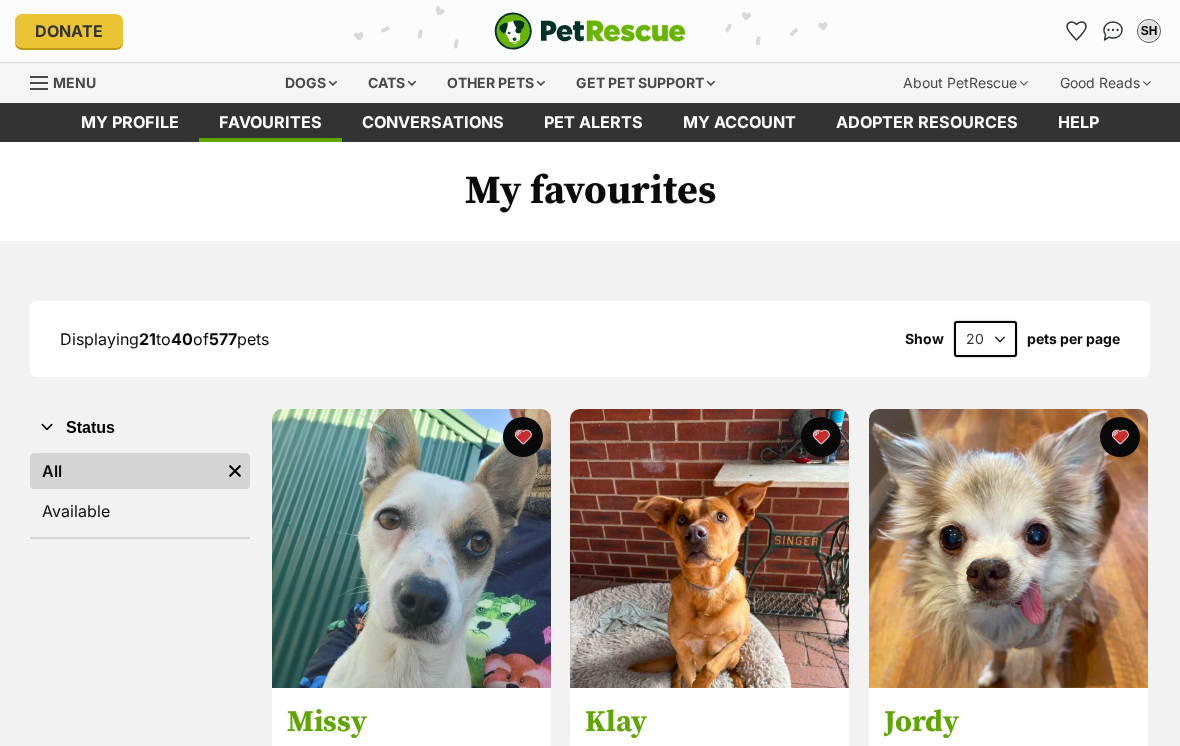 scroll, scrollTop: 0, scrollLeft: 0, axis: both 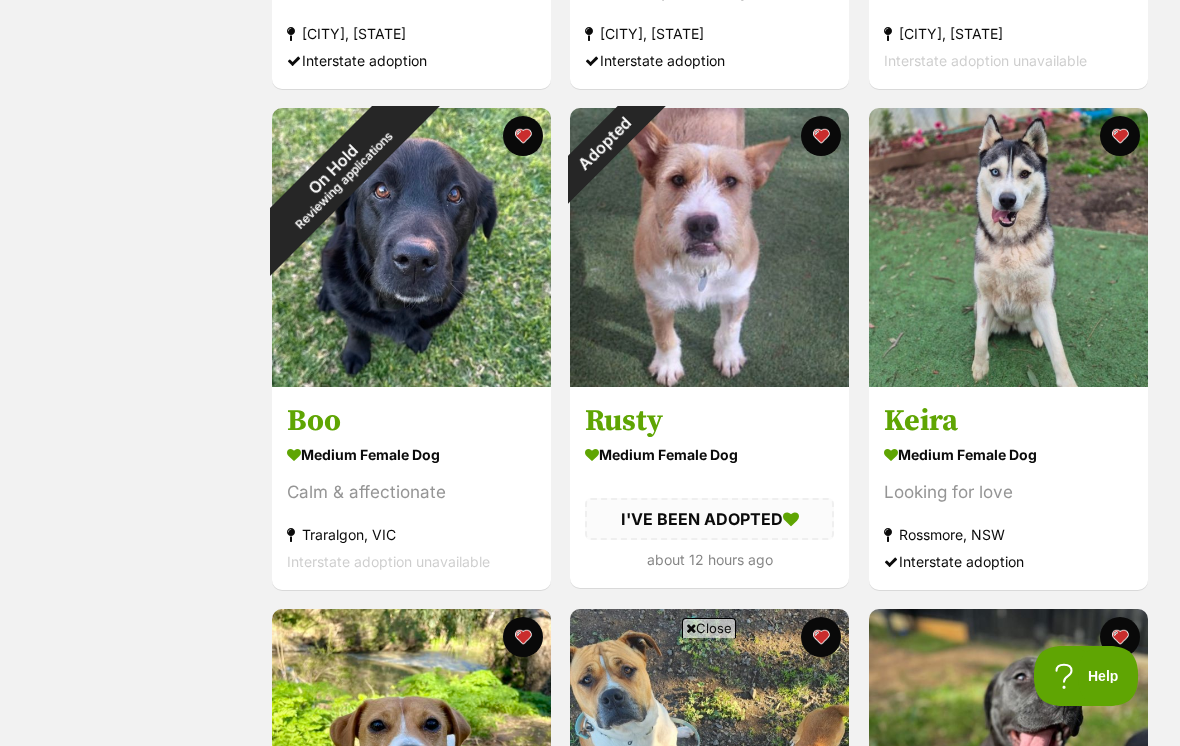click on "Adopted" at bounding box center [605, 143] 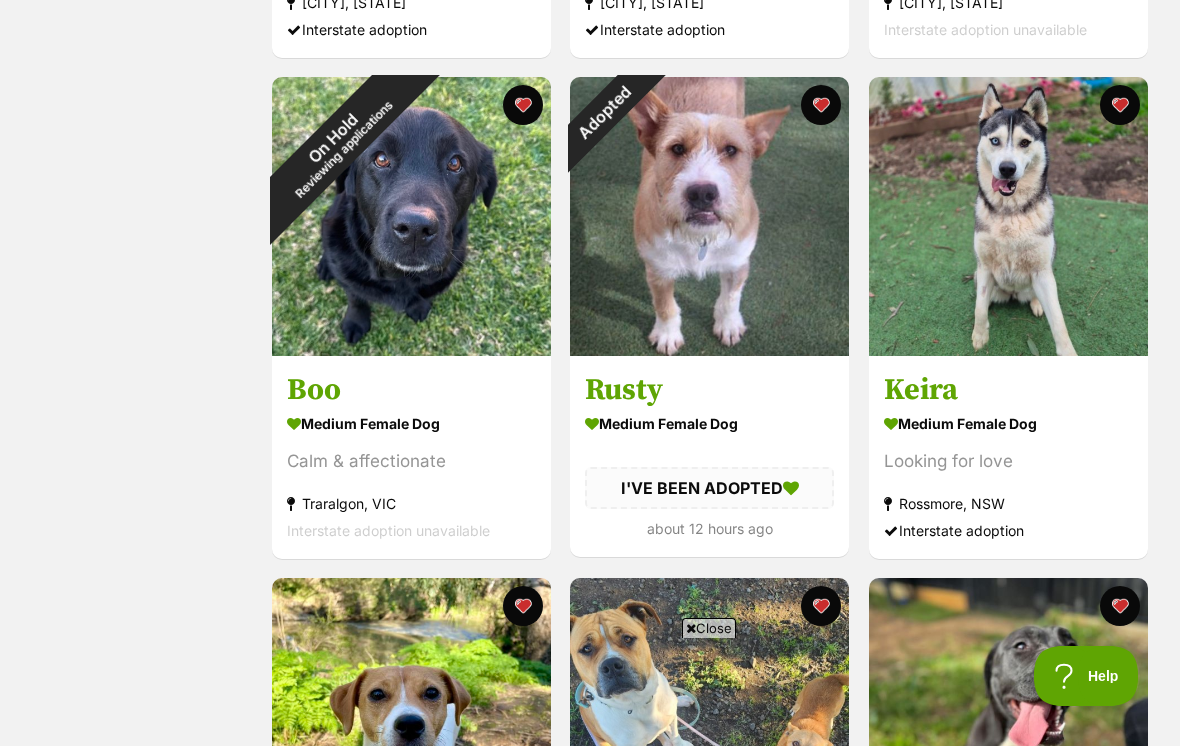 click at bounding box center [709, 216] 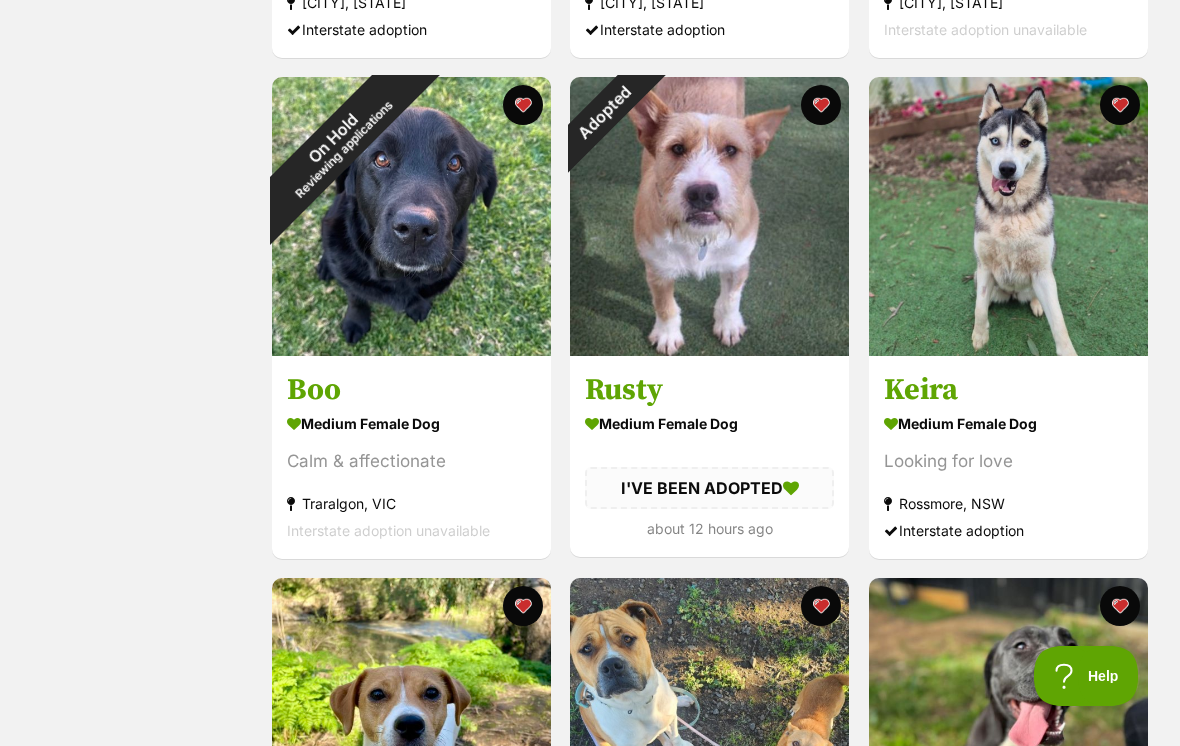 scroll, scrollTop: 833, scrollLeft: 0, axis: vertical 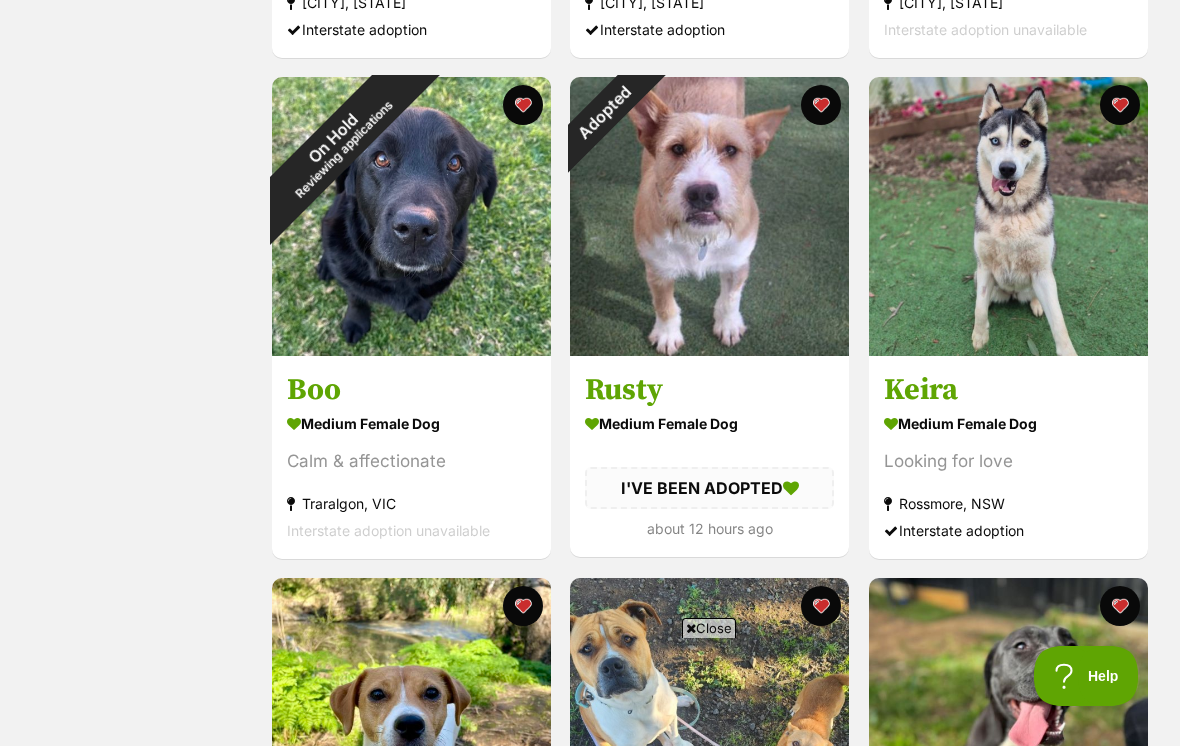 click at bounding box center [822, 105] 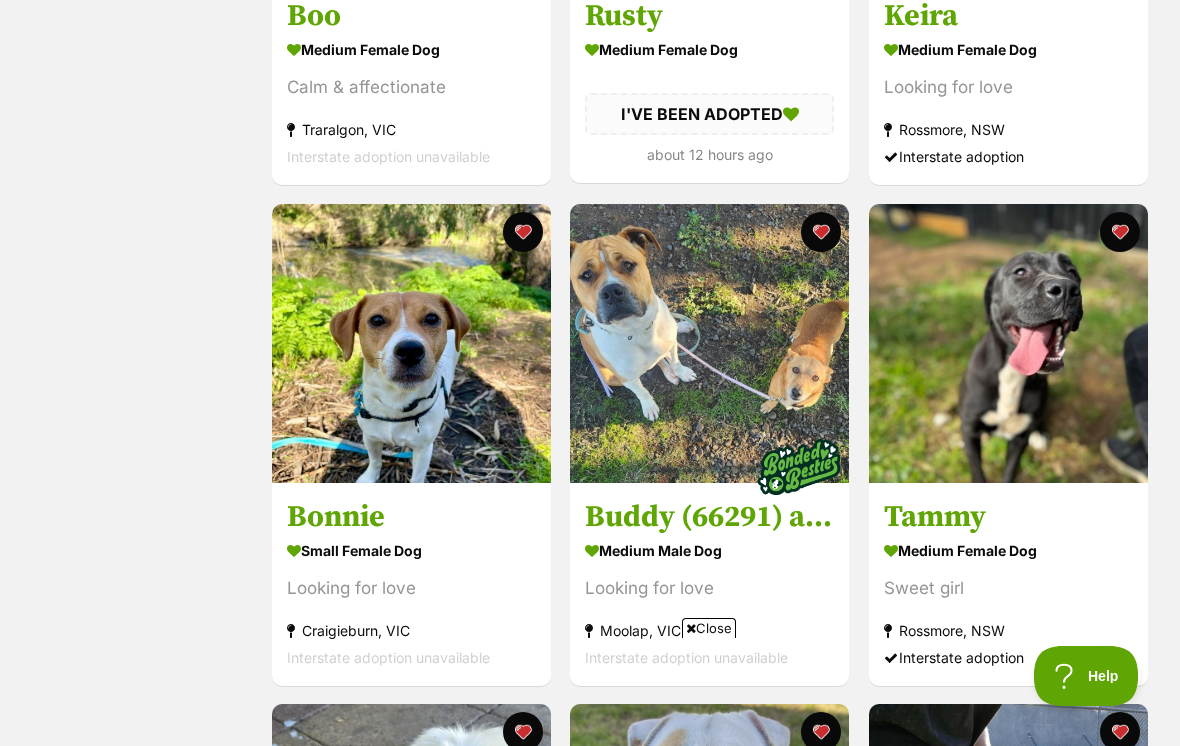 scroll, scrollTop: 0, scrollLeft: 0, axis: both 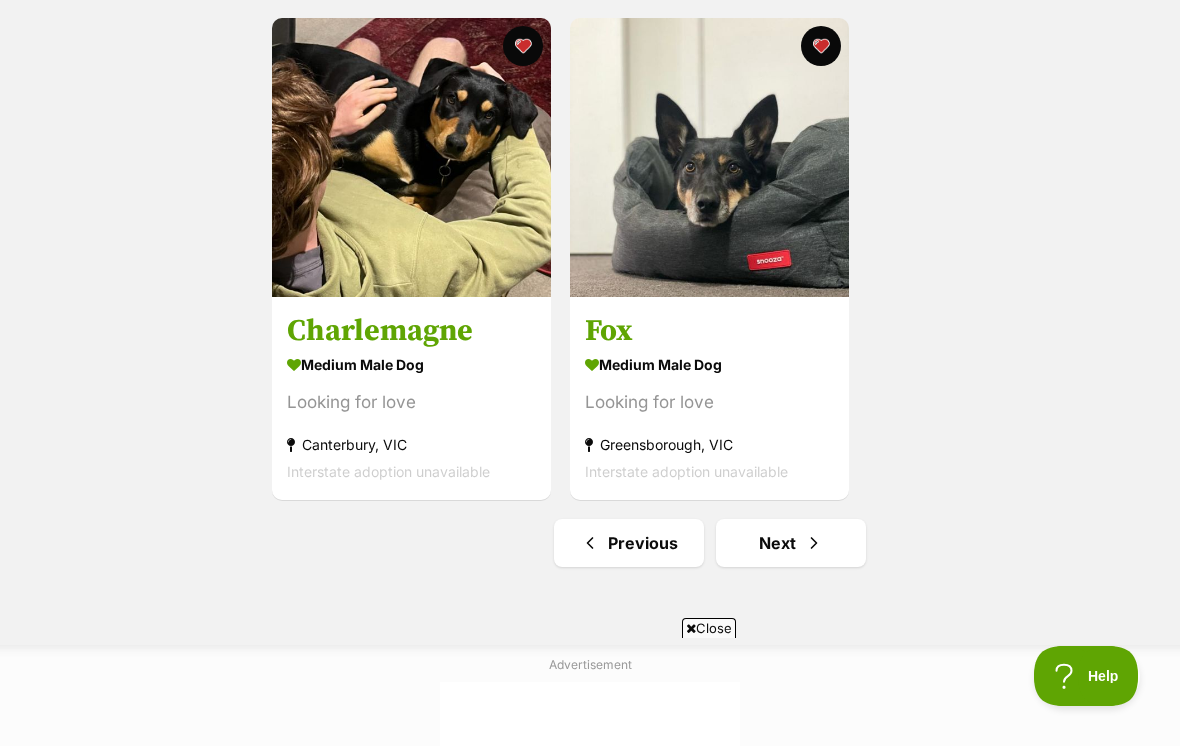 click at bounding box center (814, 543) 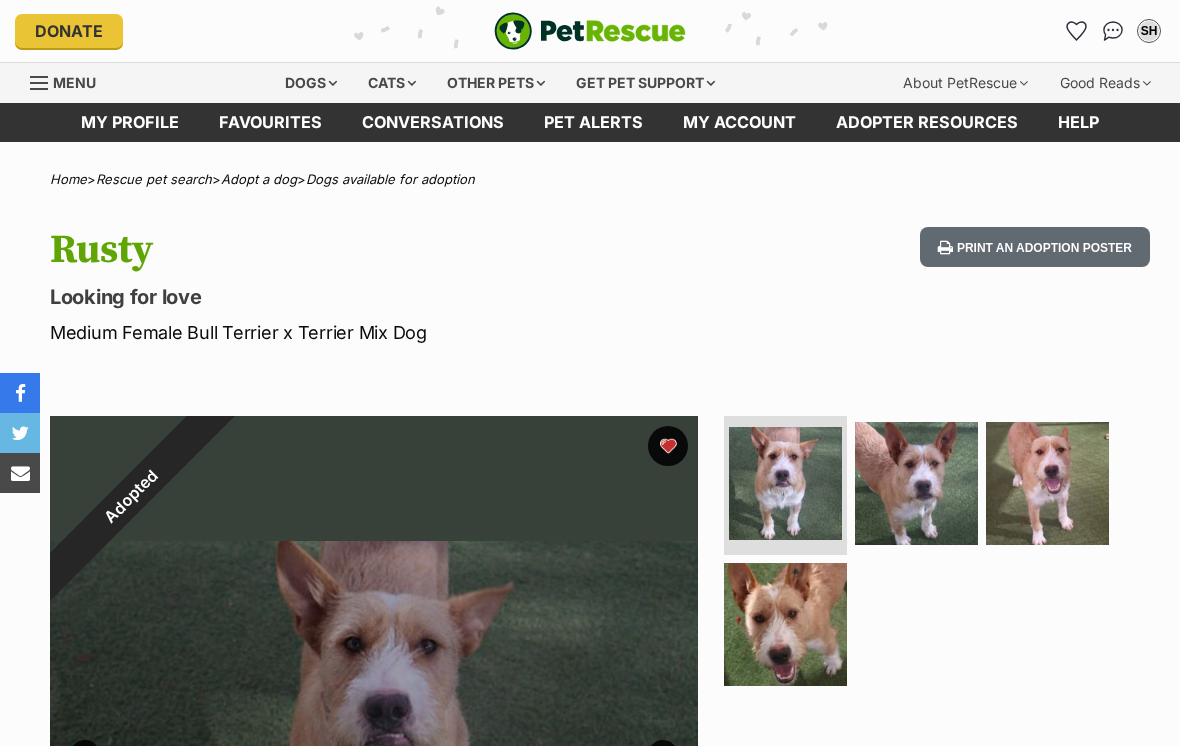 scroll, scrollTop: 0, scrollLeft: 0, axis: both 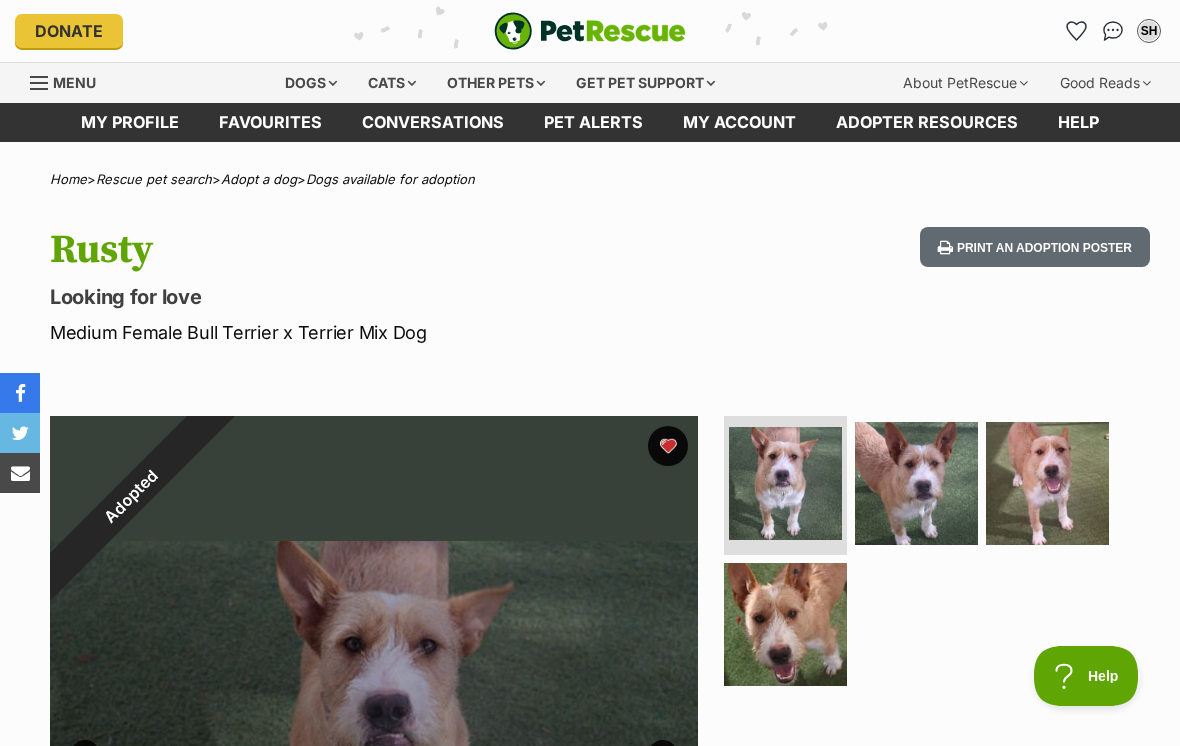 click at bounding box center (1047, 483) 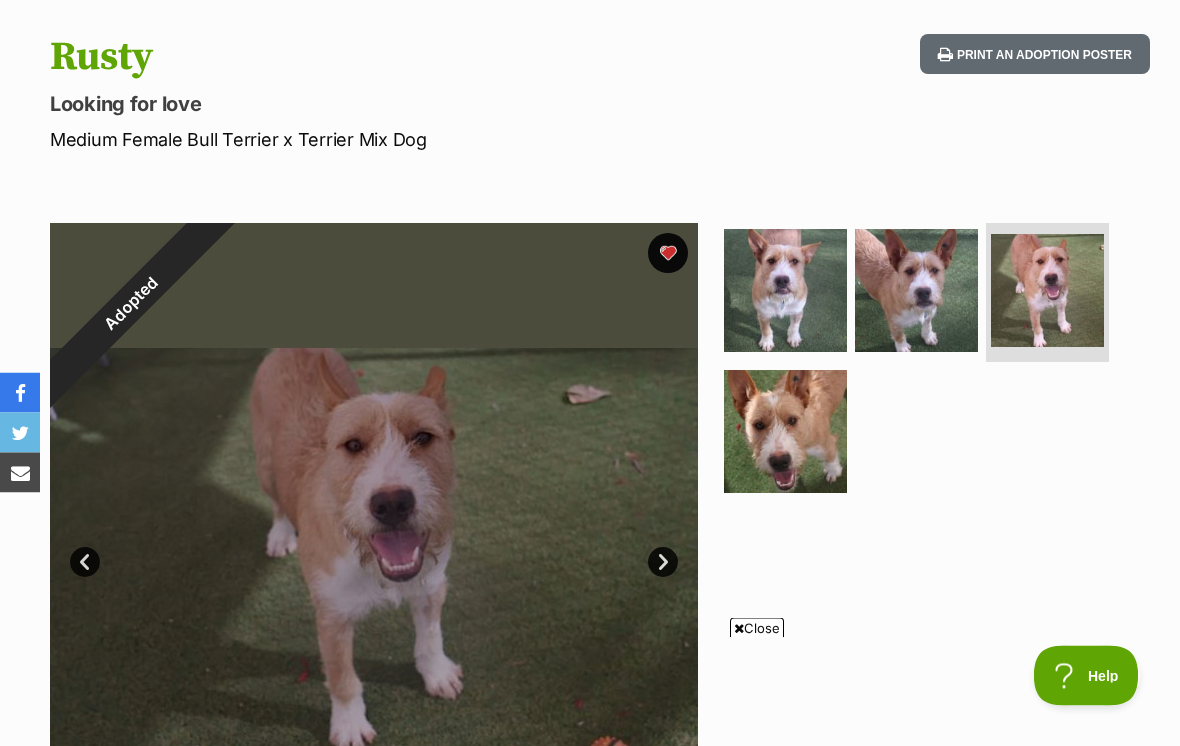 scroll, scrollTop: 193, scrollLeft: 0, axis: vertical 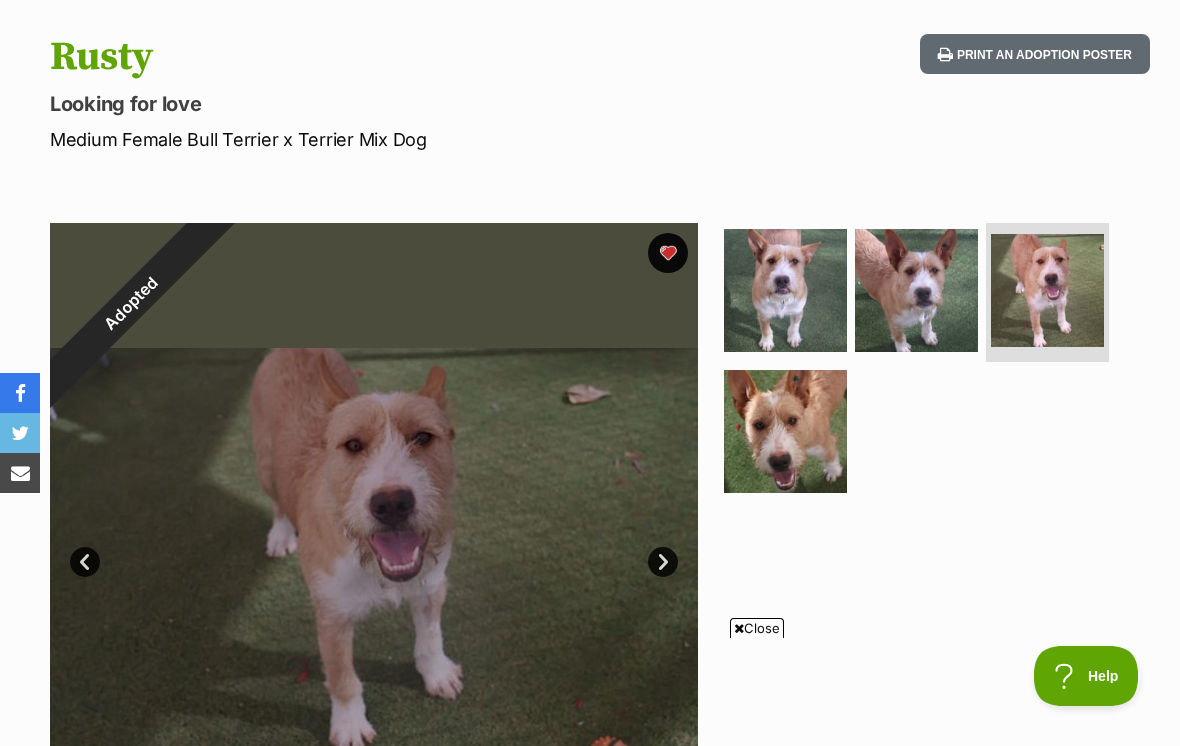 click at bounding box center (785, 431) 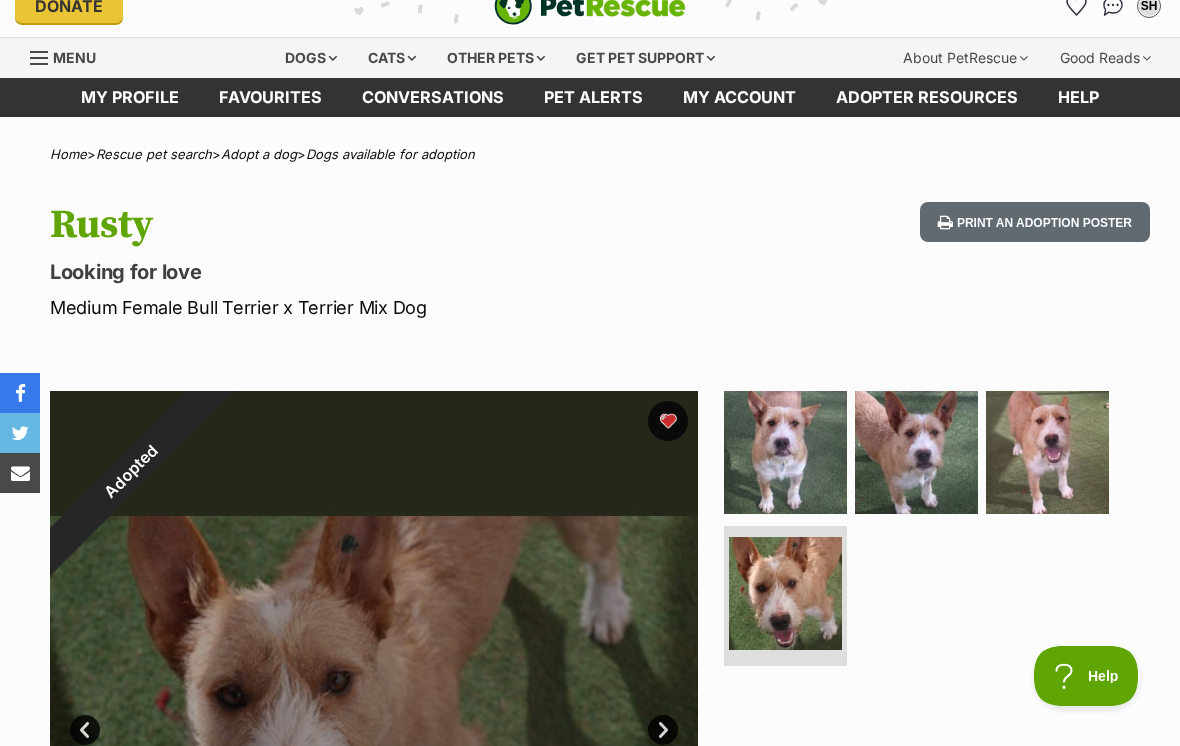 scroll, scrollTop: 0, scrollLeft: 0, axis: both 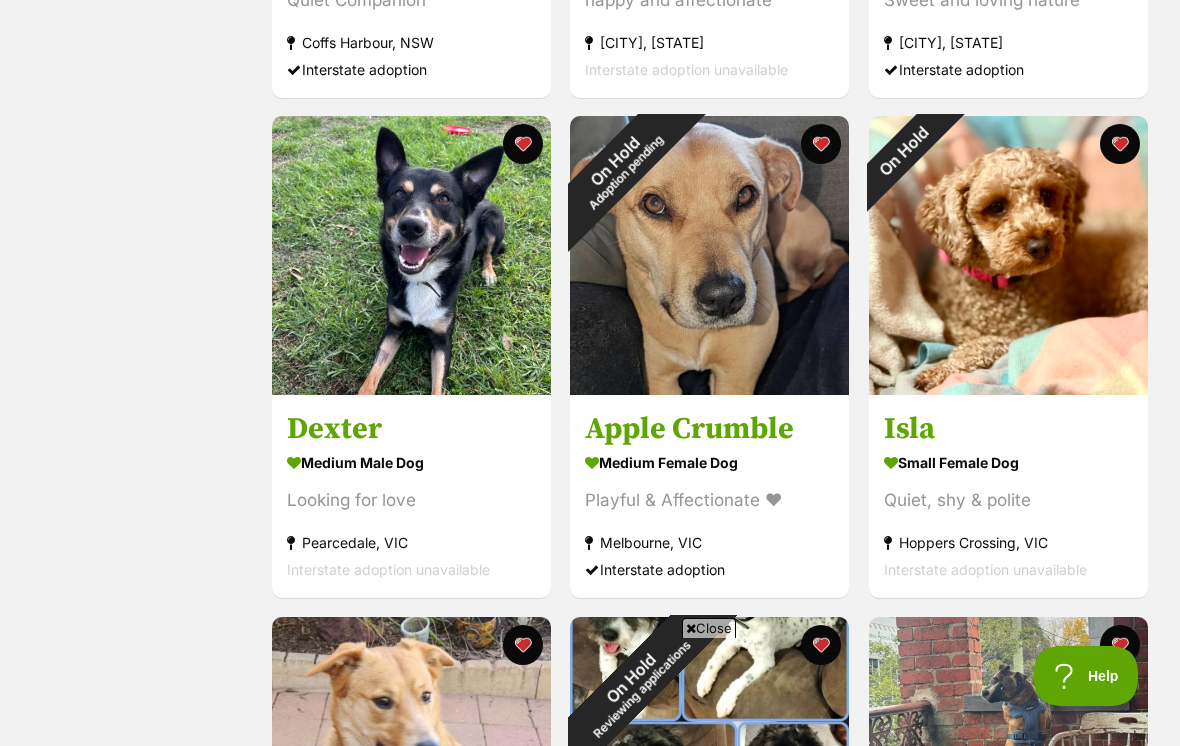 click on "On Hold" at bounding box center [904, 151] 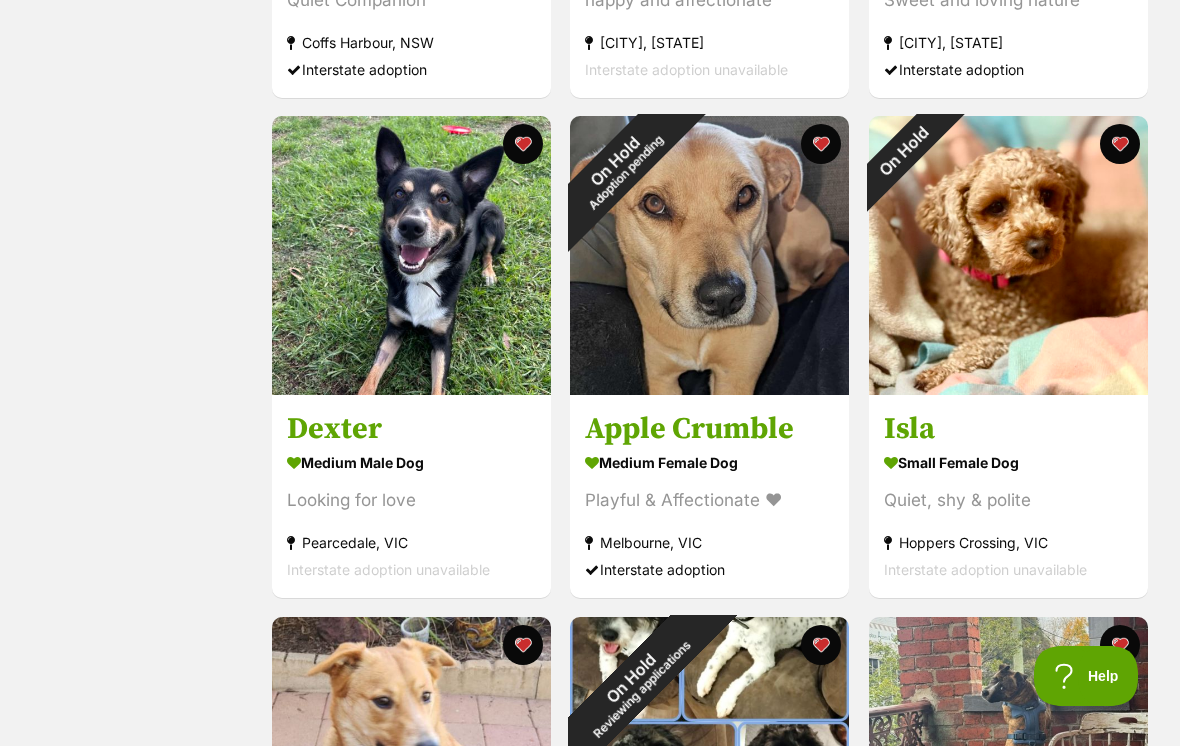 scroll, scrollTop: 1826, scrollLeft: 0, axis: vertical 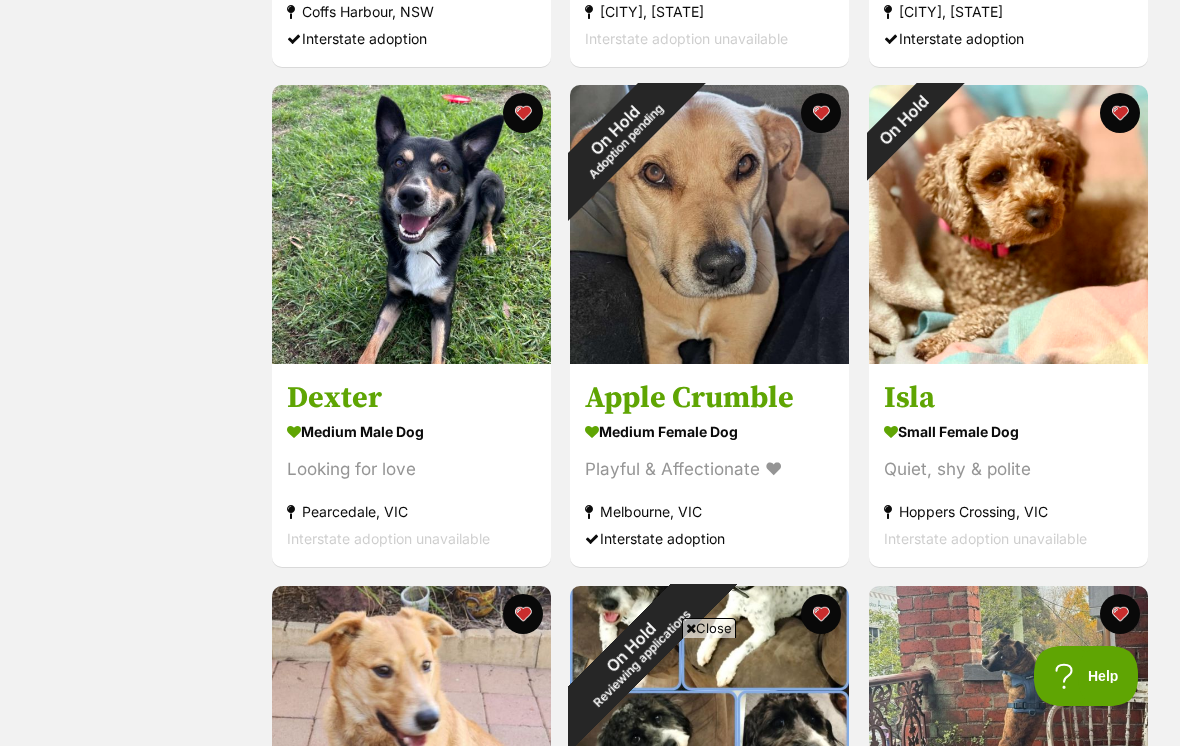 click at bounding box center (1120, 113) 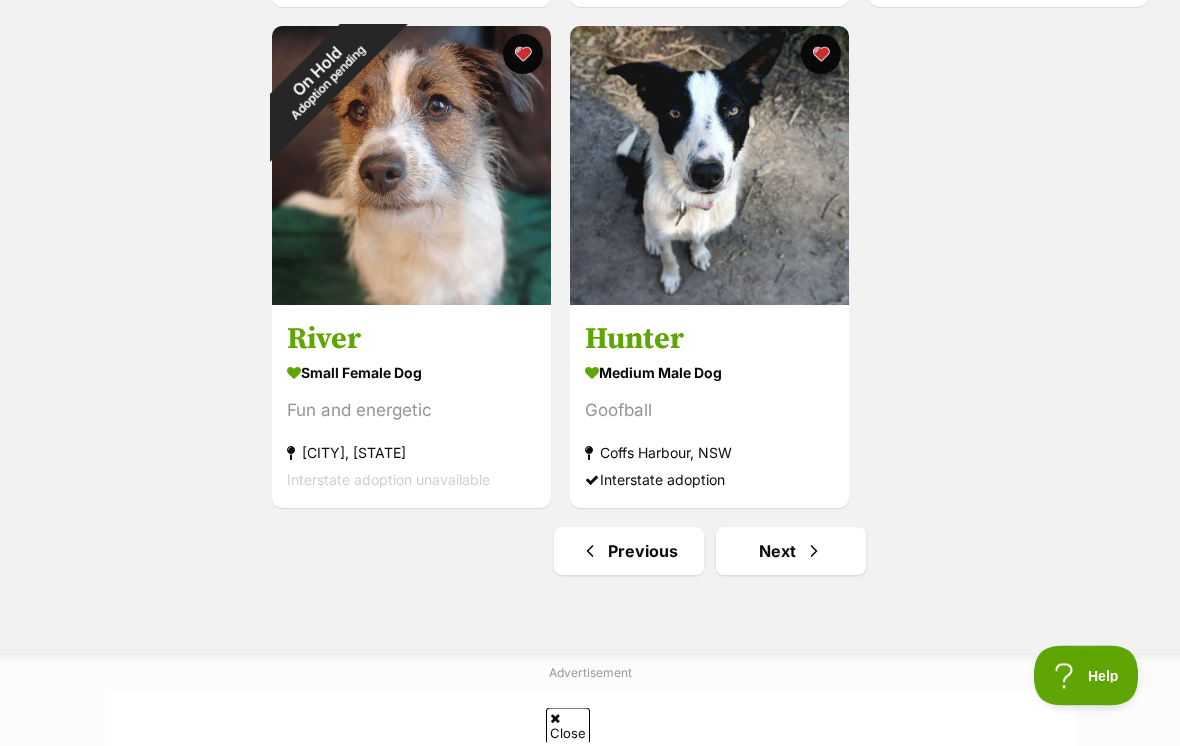 scroll, scrollTop: 3386, scrollLeft: 0, axis: vertical 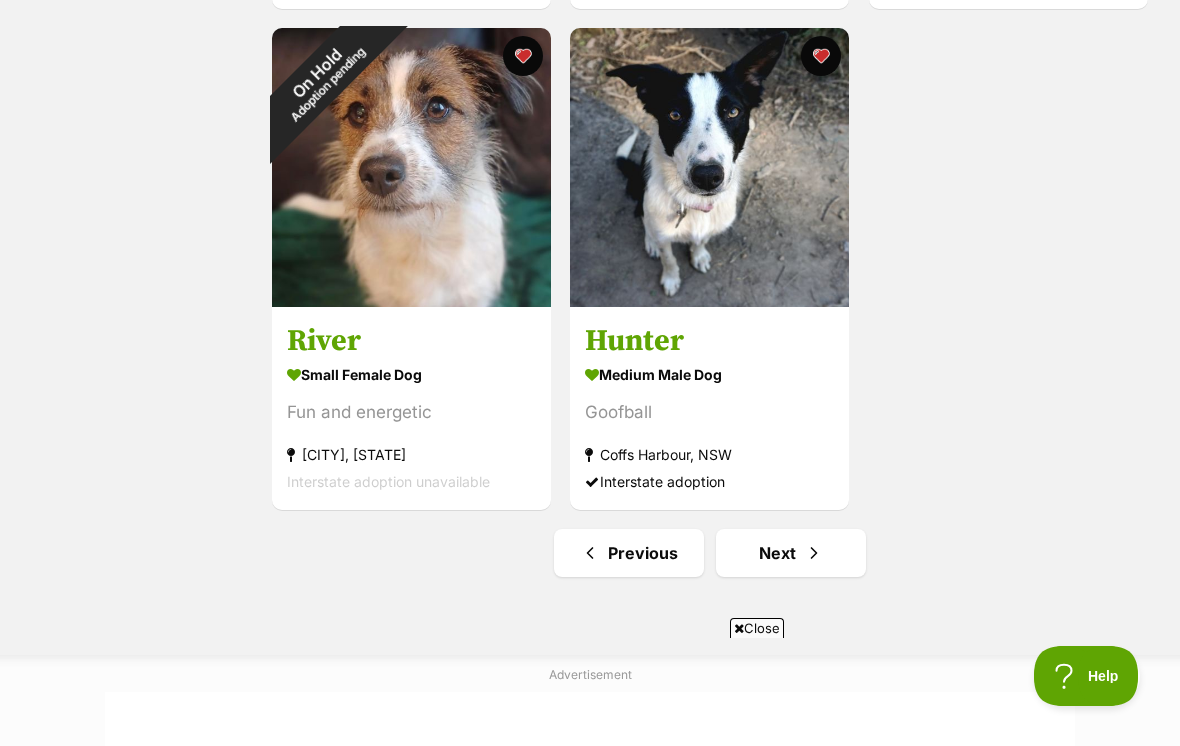 click at bounding box center (814, 553) 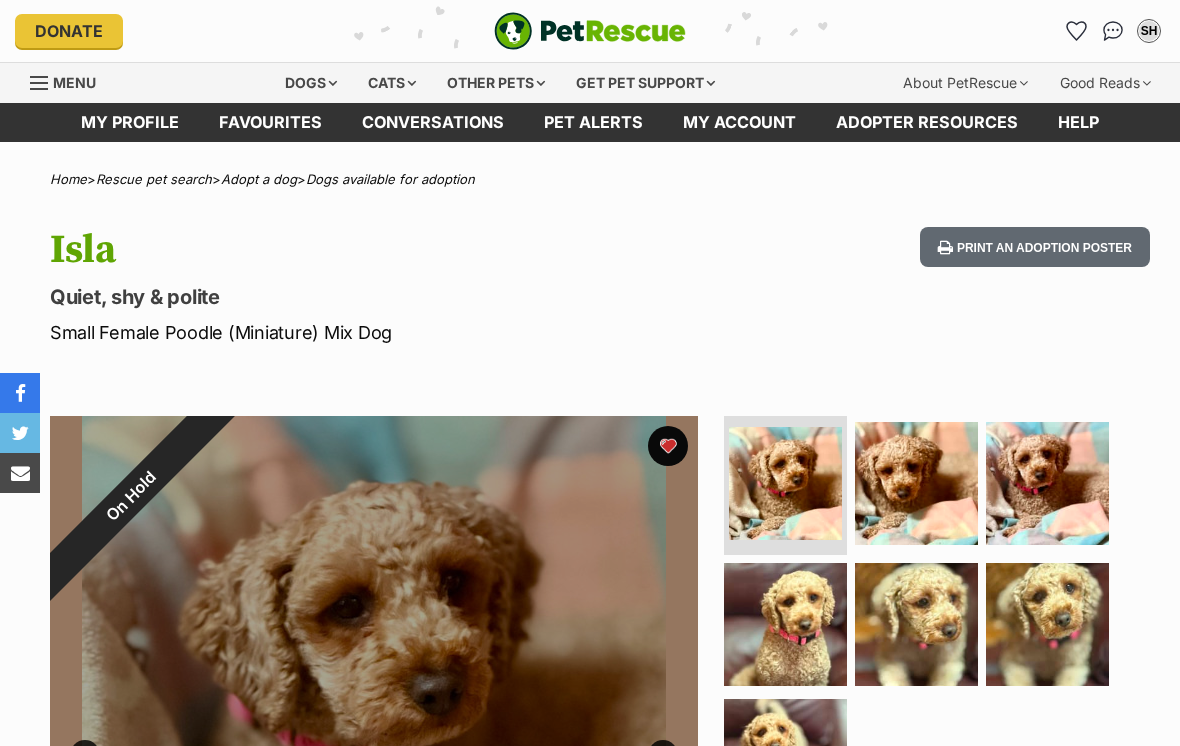 scroll, scrollTop: 0, scrollLeft: 0, axis: both 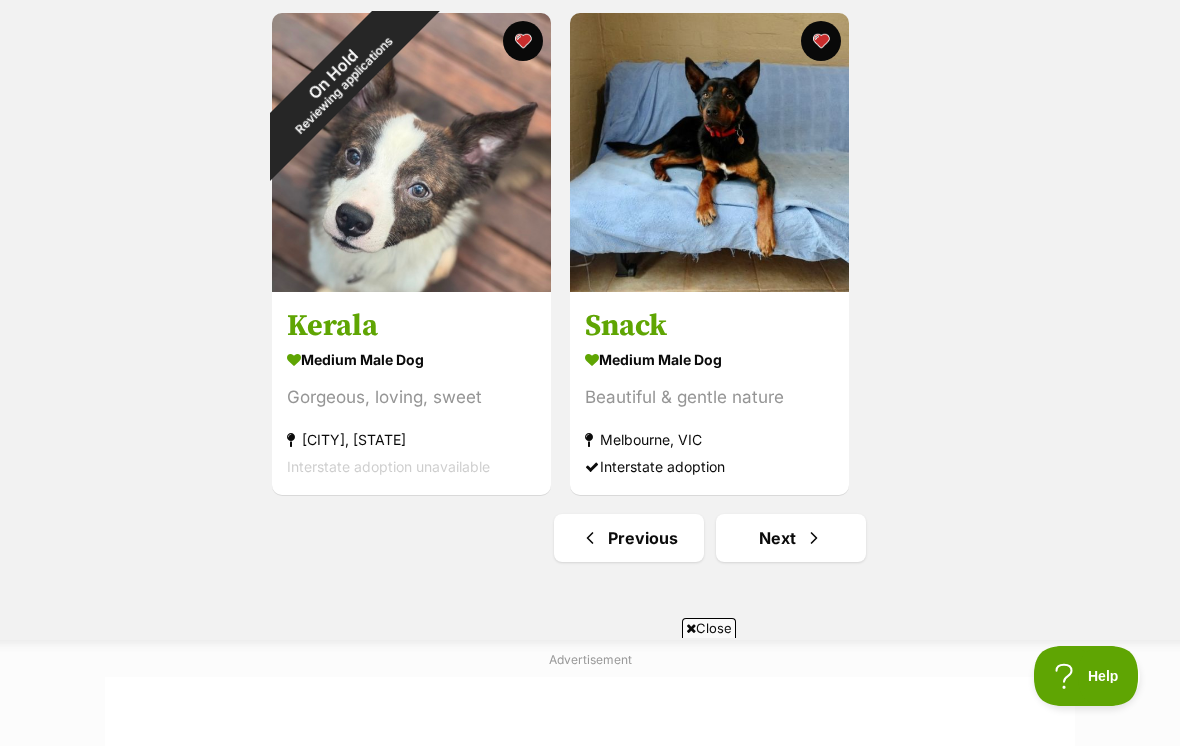 click at bounding box center (814, 538) 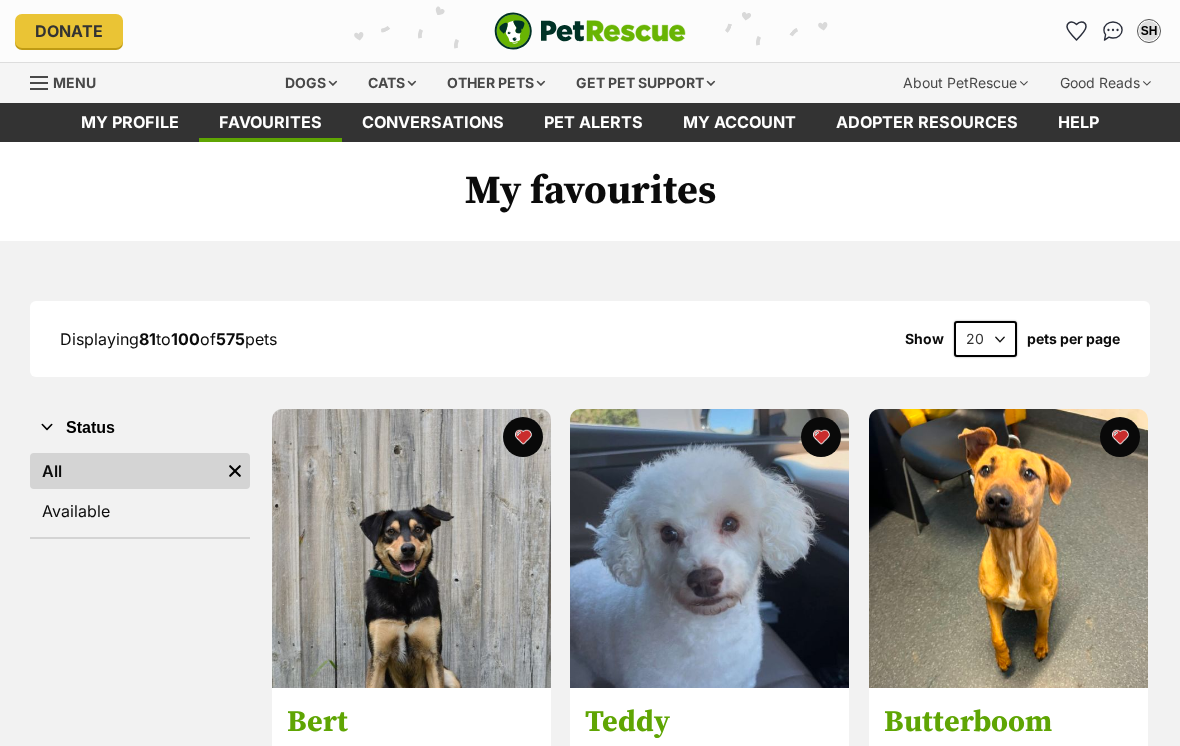scroll, scrollTop: 0, scrollLeft: 0, axis: both 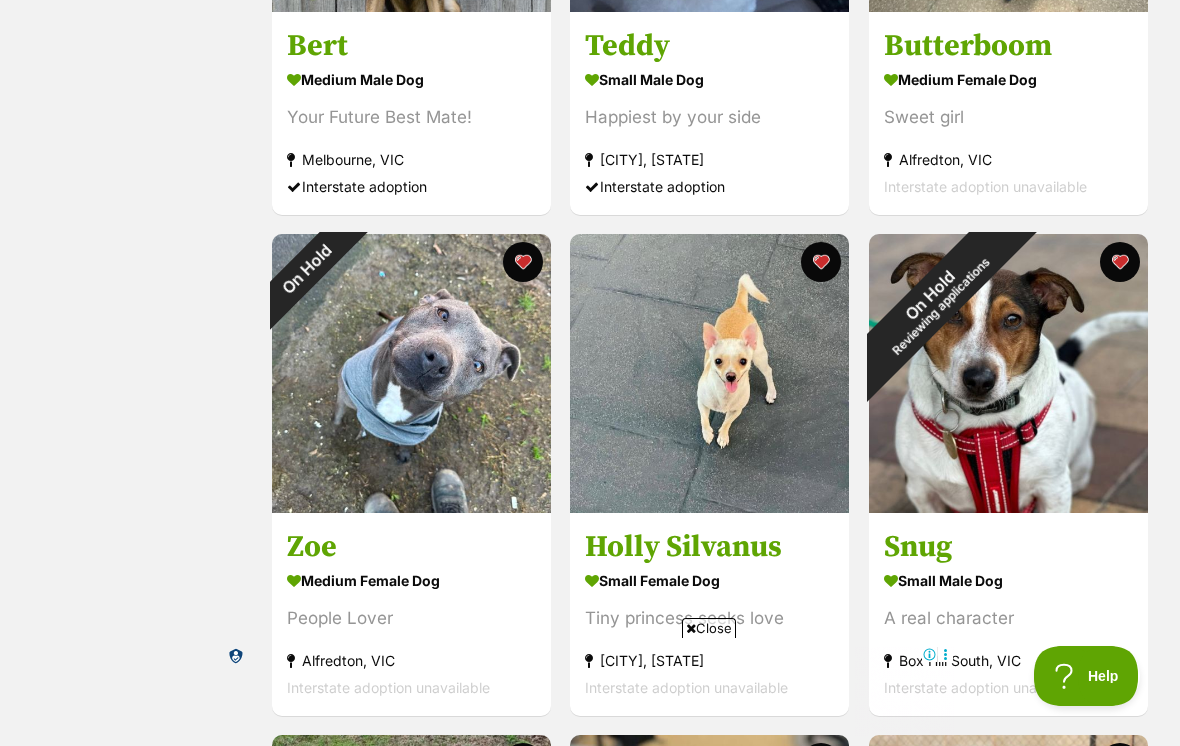 click on "On Hold" at bounding box center (307, 269) 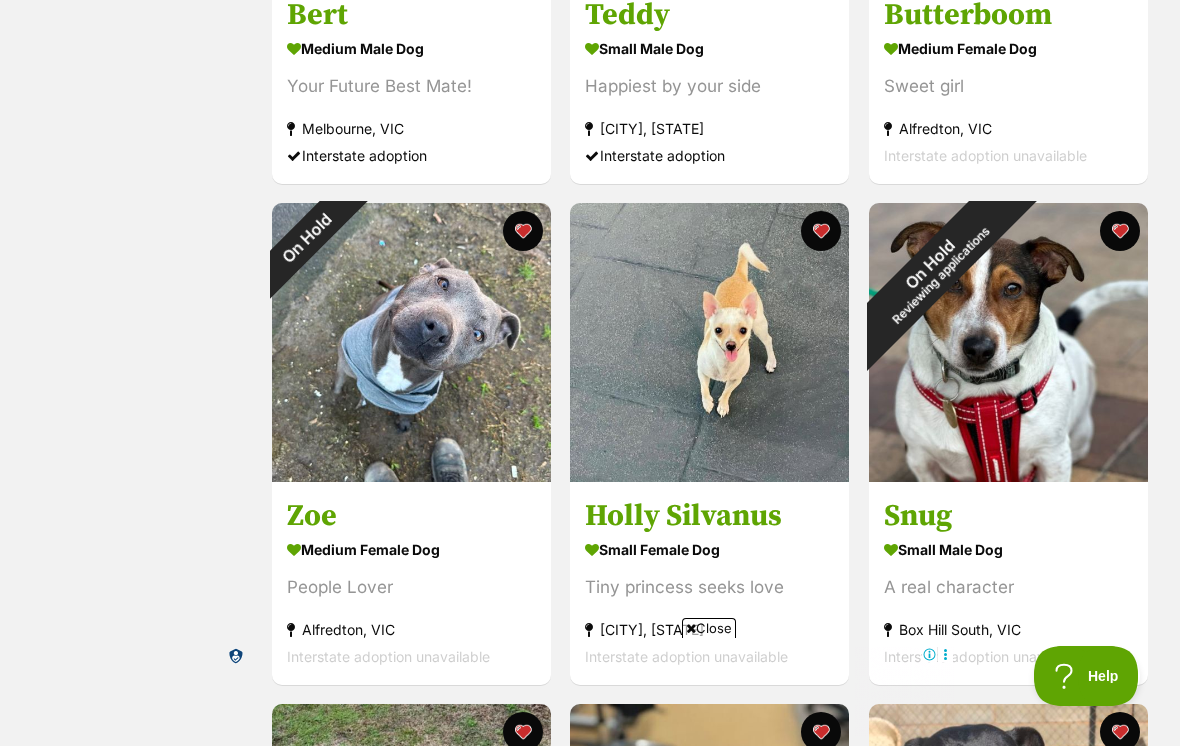 click at bounding box center [523, 231] 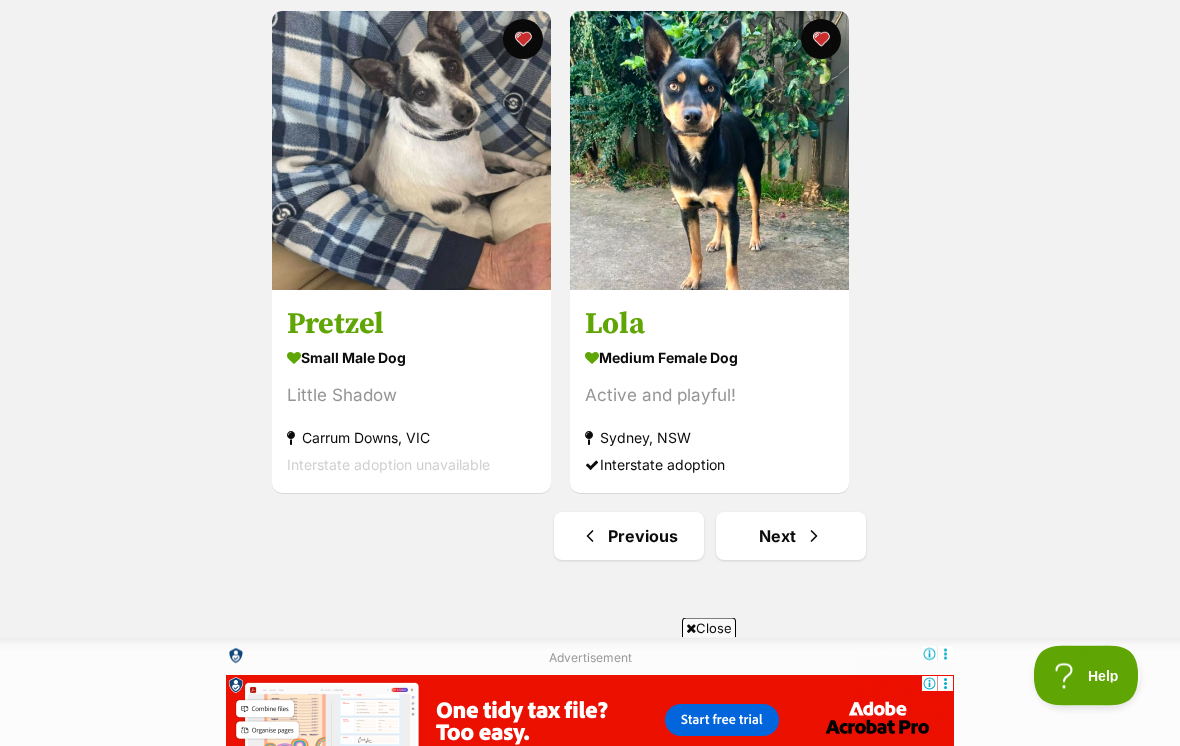 scroll, scrollTop: 3401, scrollLeft: 0, axis: vertical 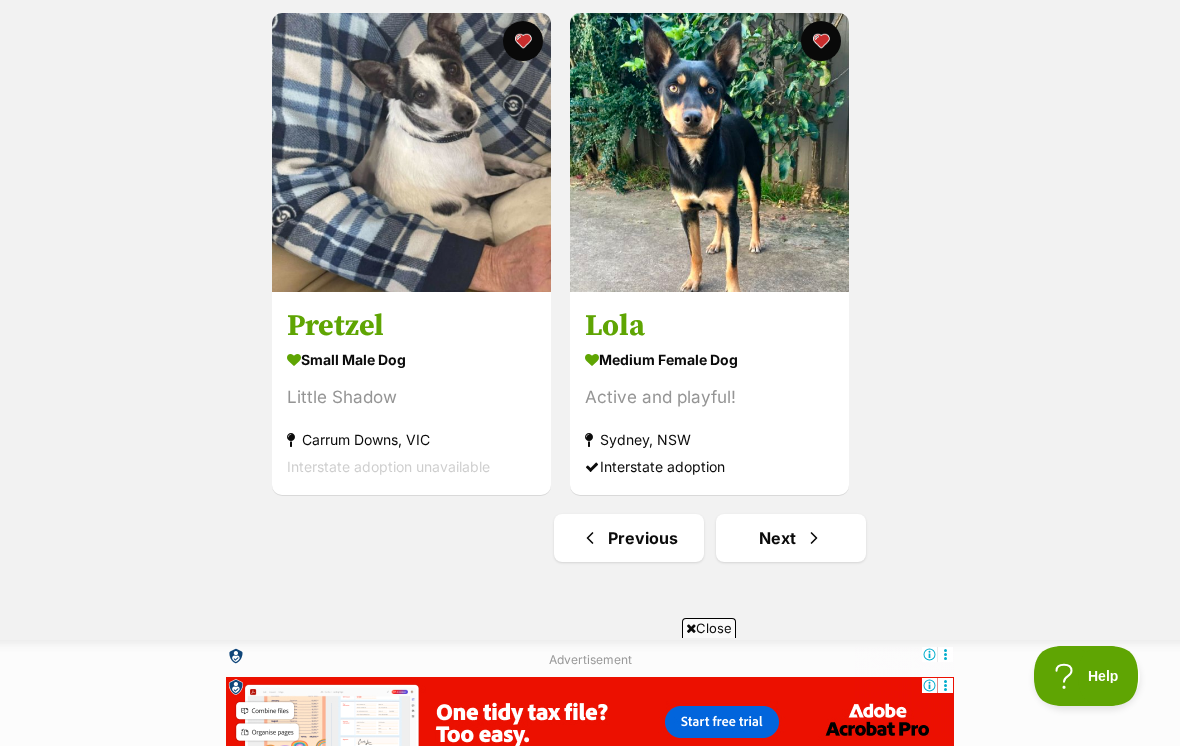 click on "Next" at bounding box center [791, 538] 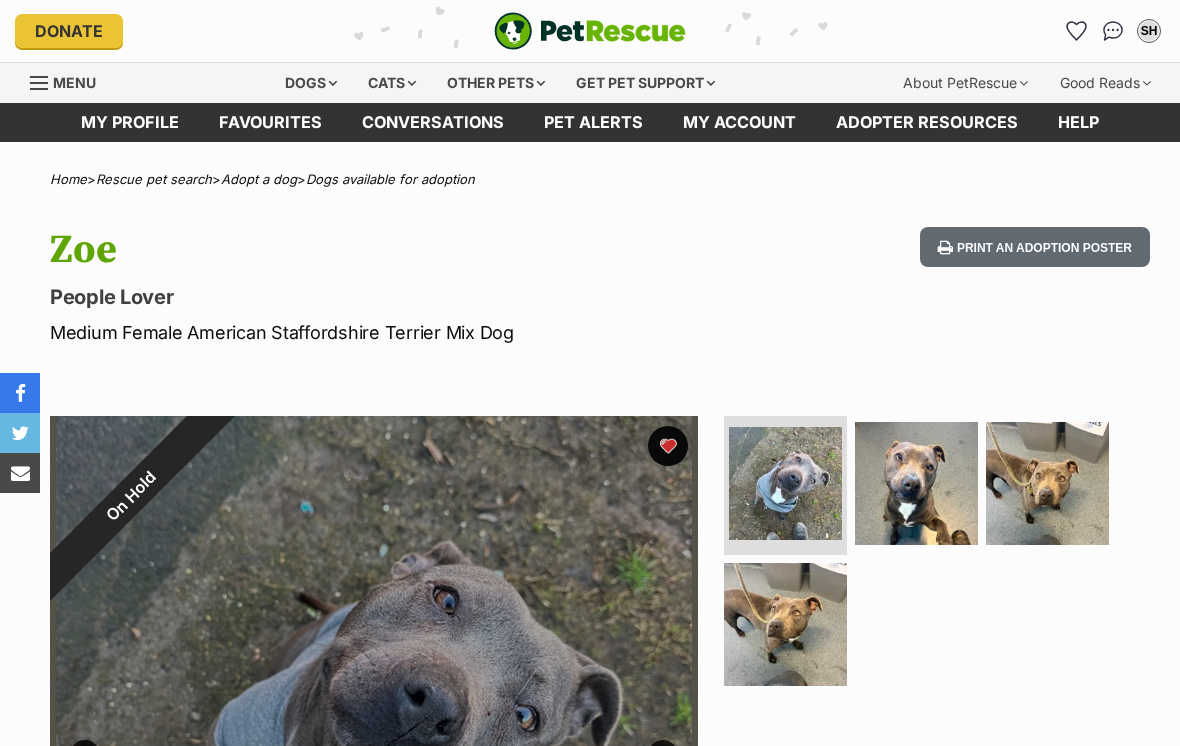 scroll, scrollTop: 0, scrollLeft: 0, axis: both 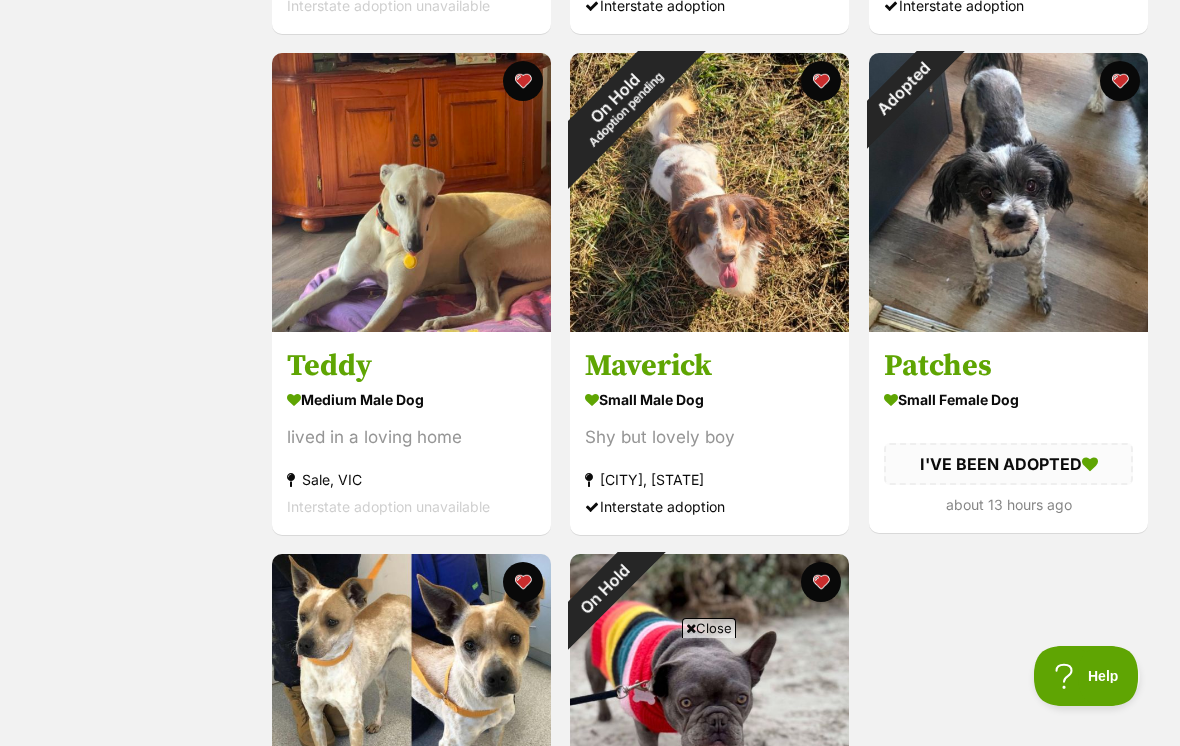 click on "Adopted" at bounding box center [904, 88] 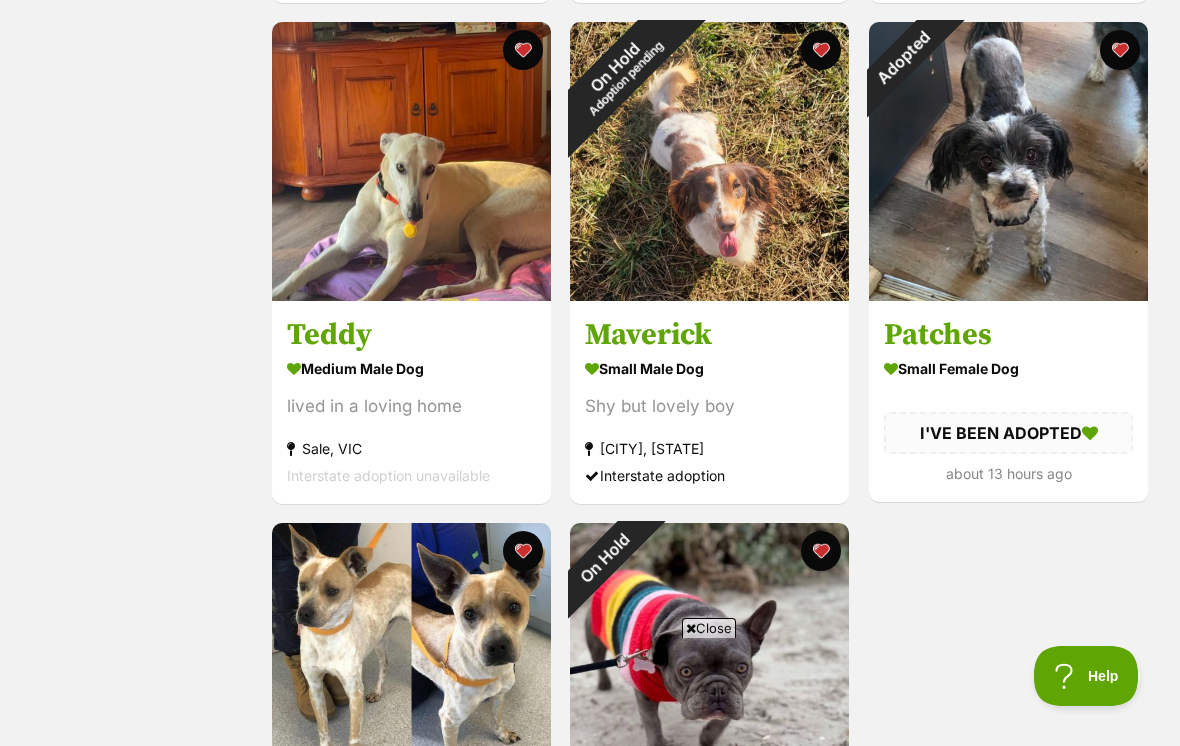 click at bounding box center (1120, 50) 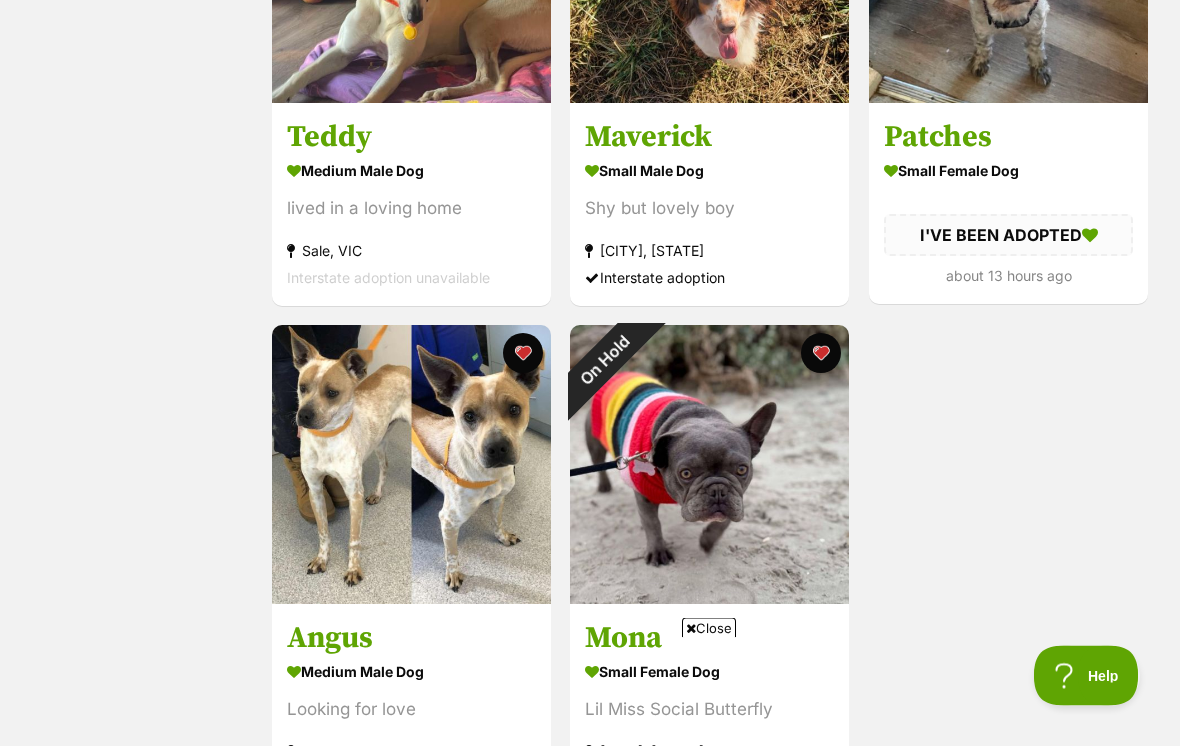scroll, scrollTop: 3089, scrollLeft: 0, axis: vertical 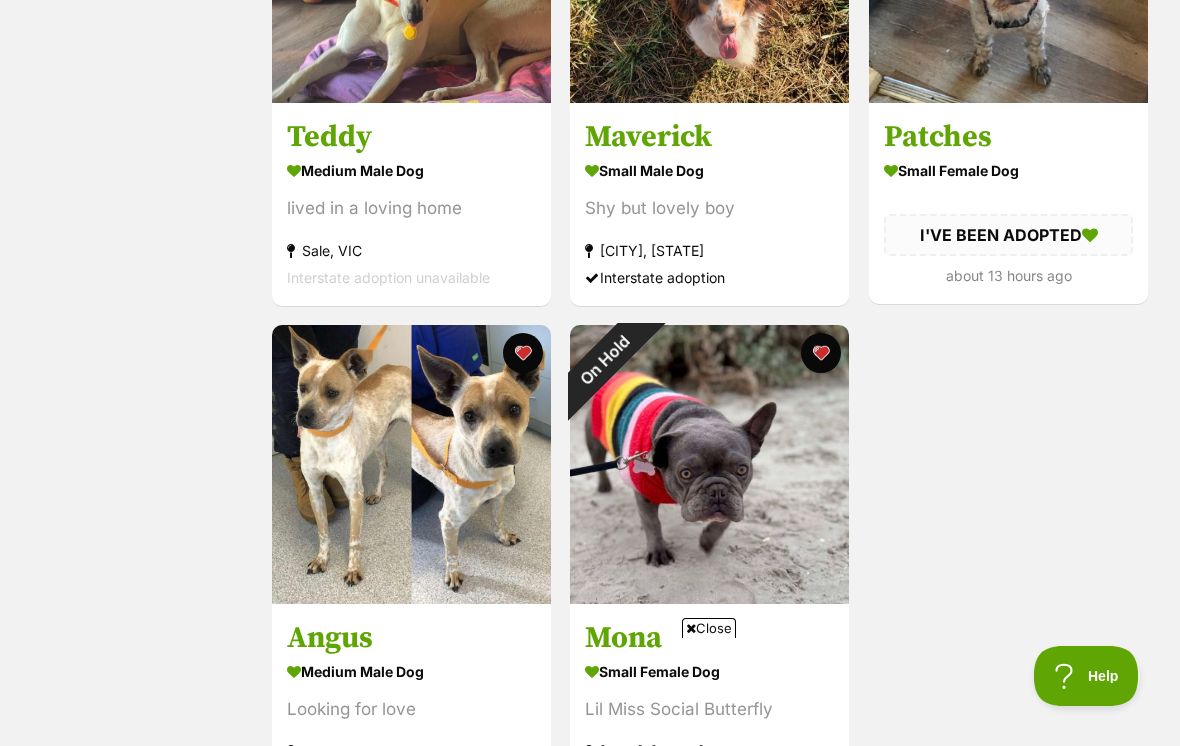click at bounding box center (709, 464) 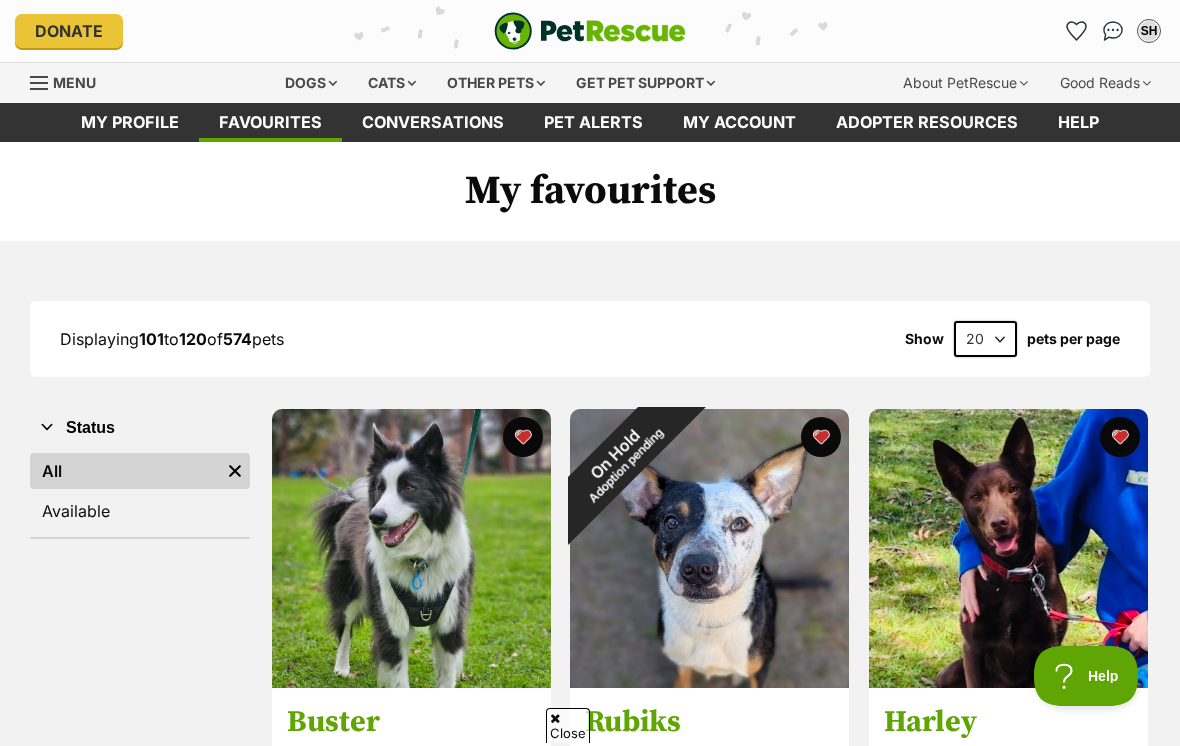 scroll, scrollTop: 3120, scrollLeft: 0, axis: vertical 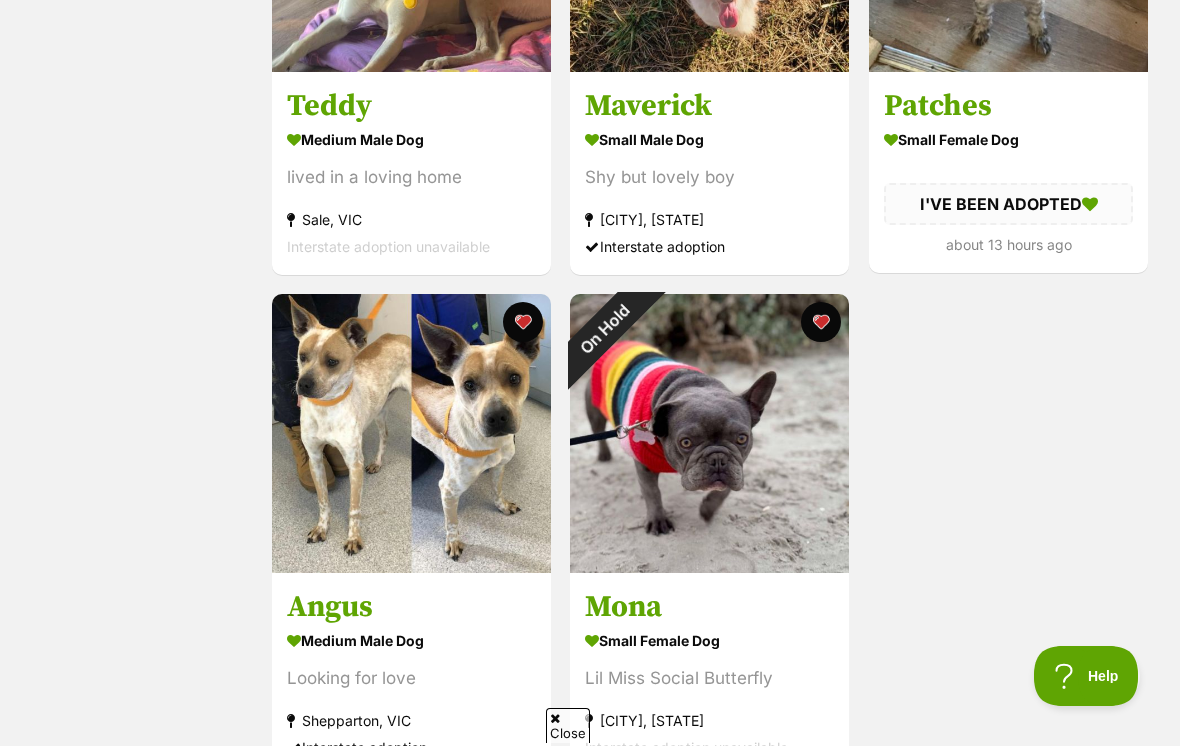 click at bounding box center [822, 322] 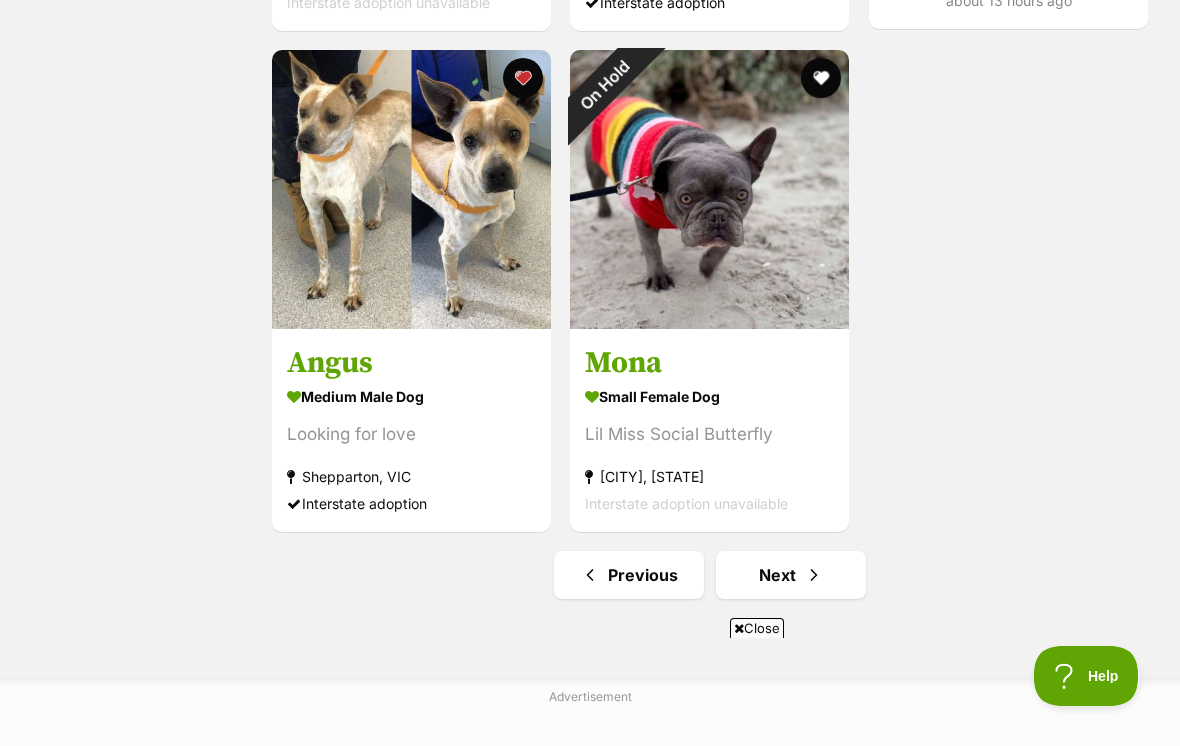 scroll, scrollTop: 3375, scrollLeft: 0, axis: vertical 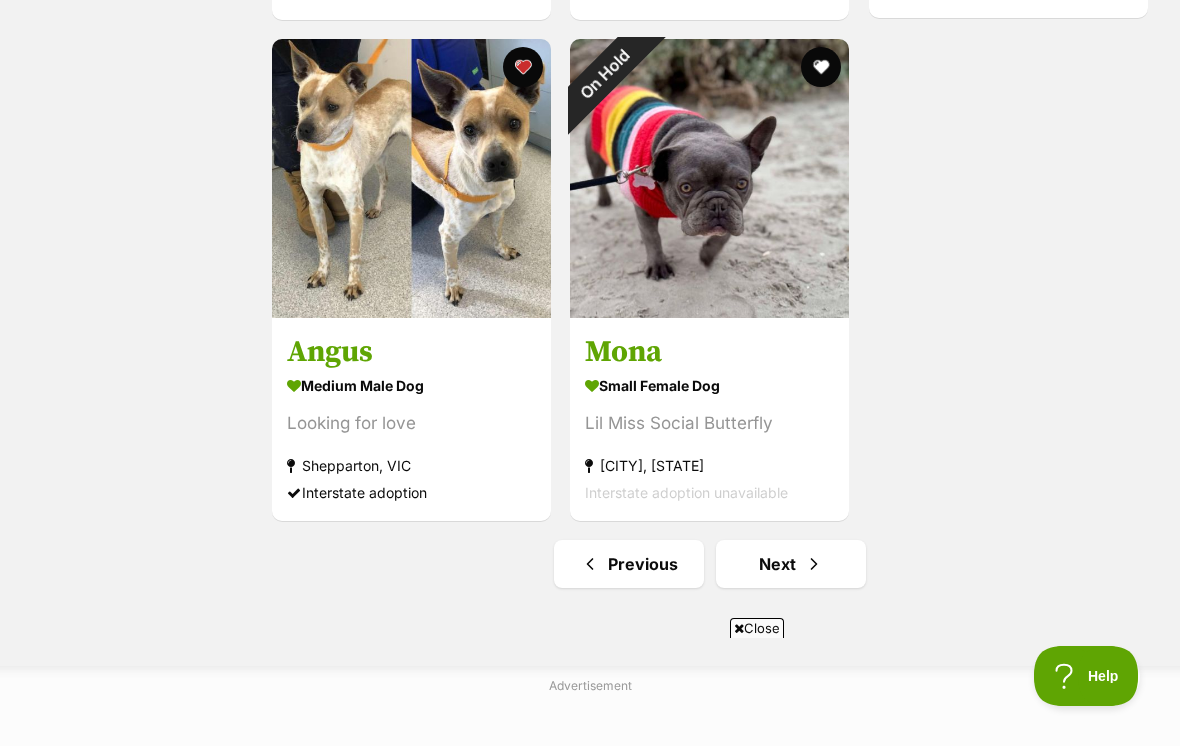 click at bounding box center [814, 564] 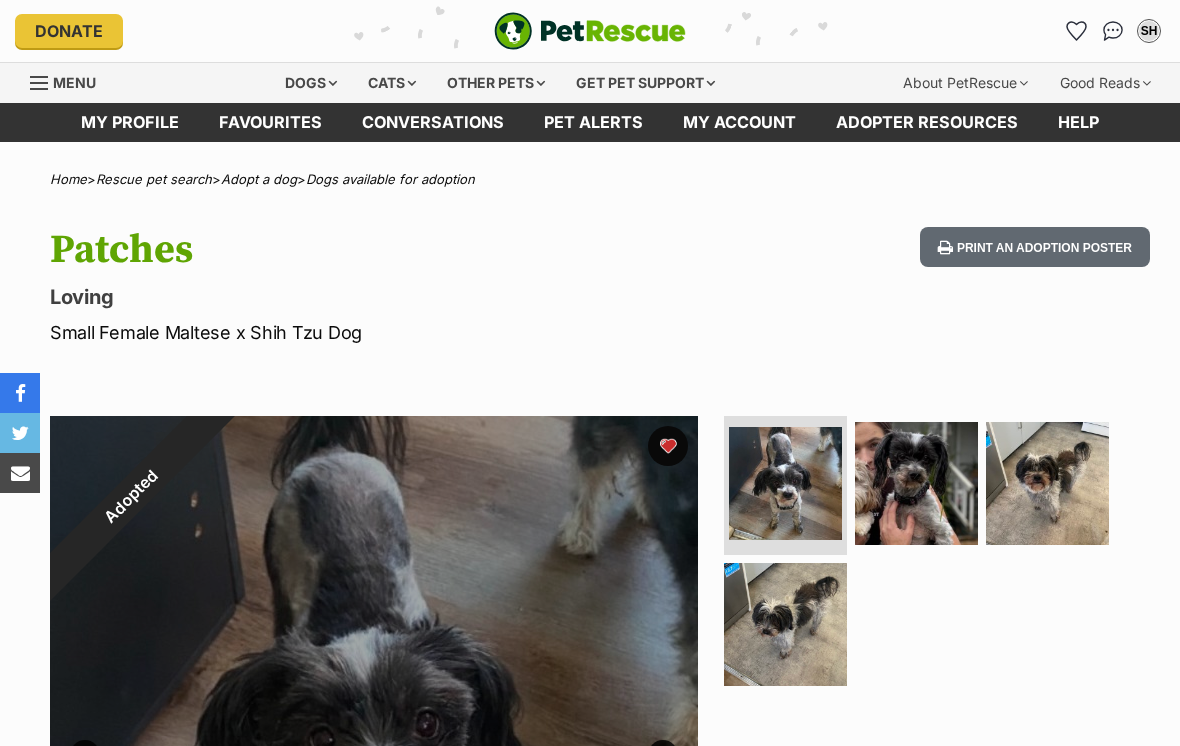 scroll, scrollTop: 0, scrollLeft: 0, axis: both 